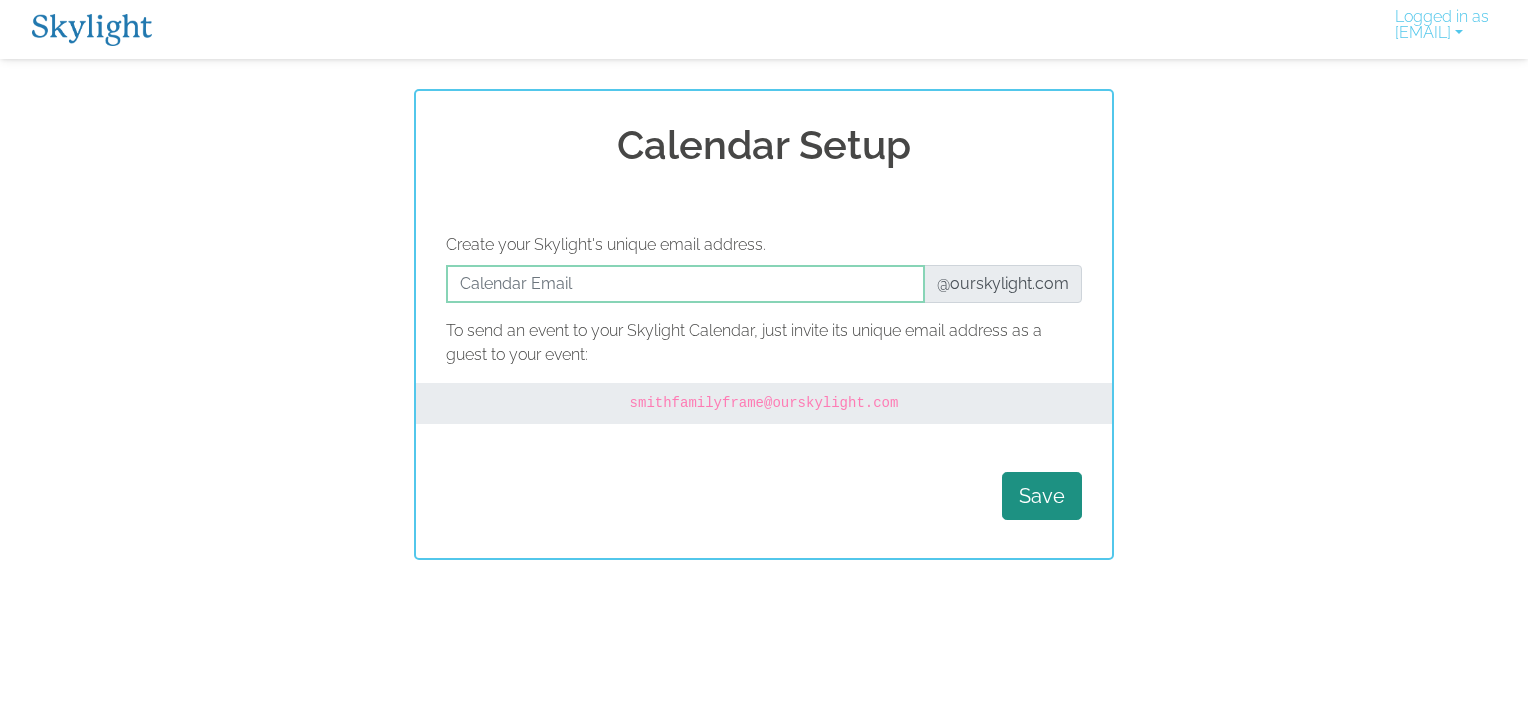 scroll, scrollTop: 0, scrollLeft: 0, axis: both 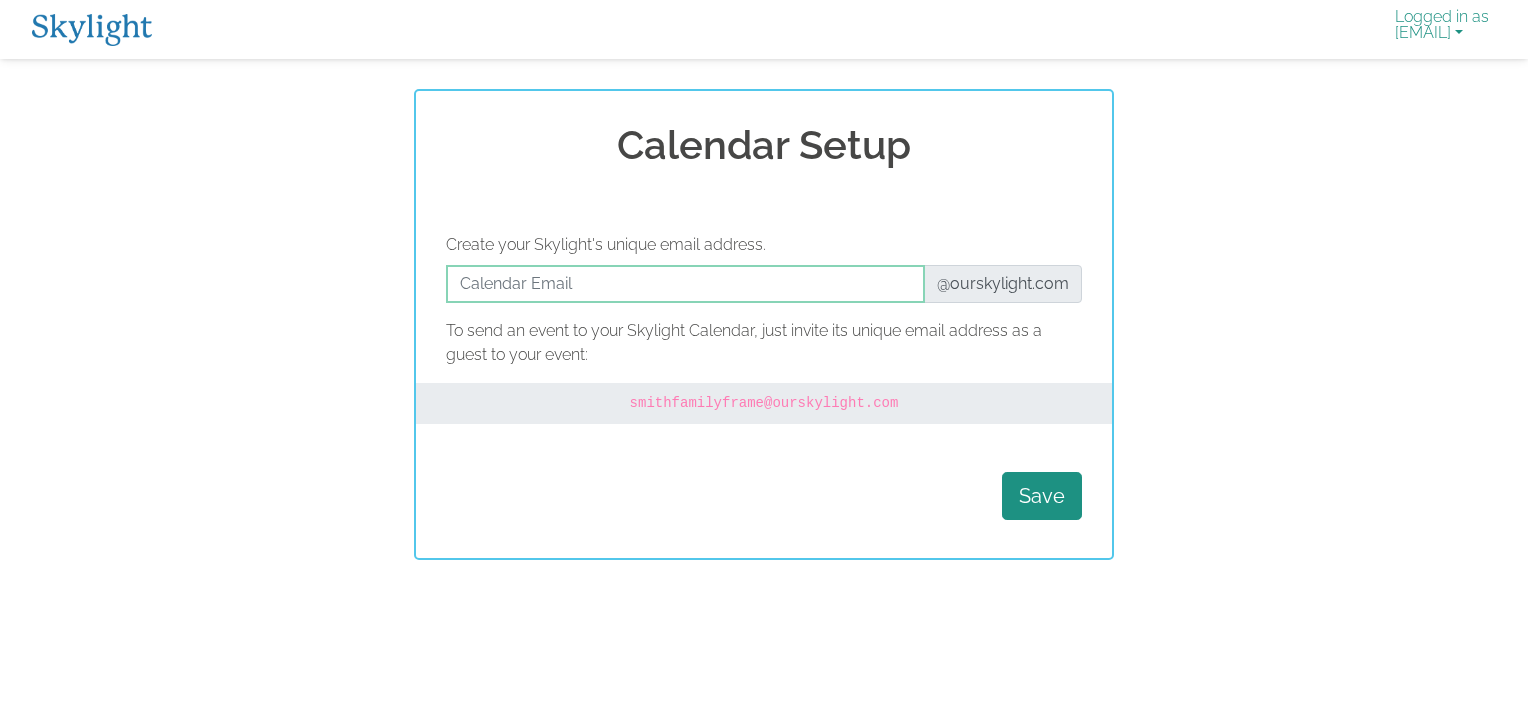 click on "Logged in as [EMAIL]" at bounding box center (1442, 29) 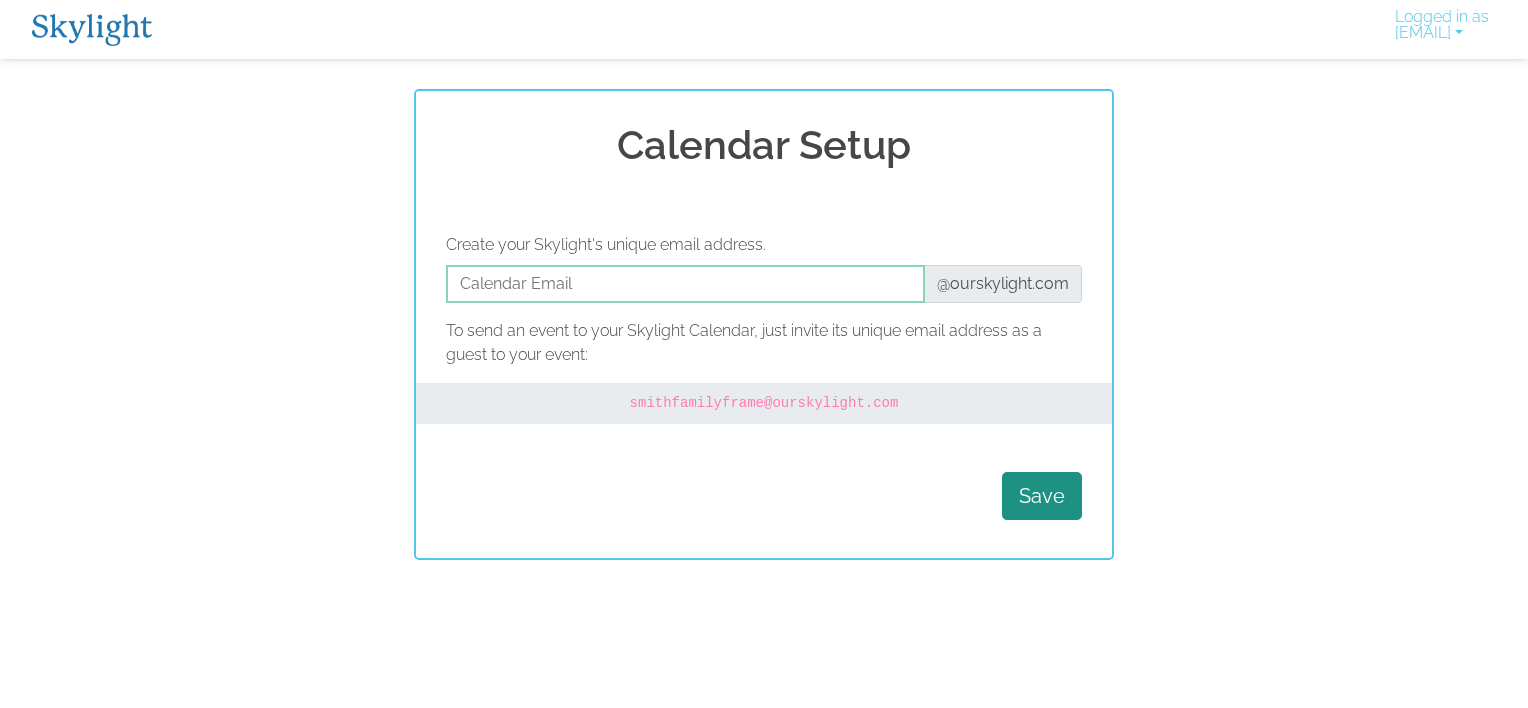 scroll, scrollTop: 0, scrollLeft: 0, axis: both 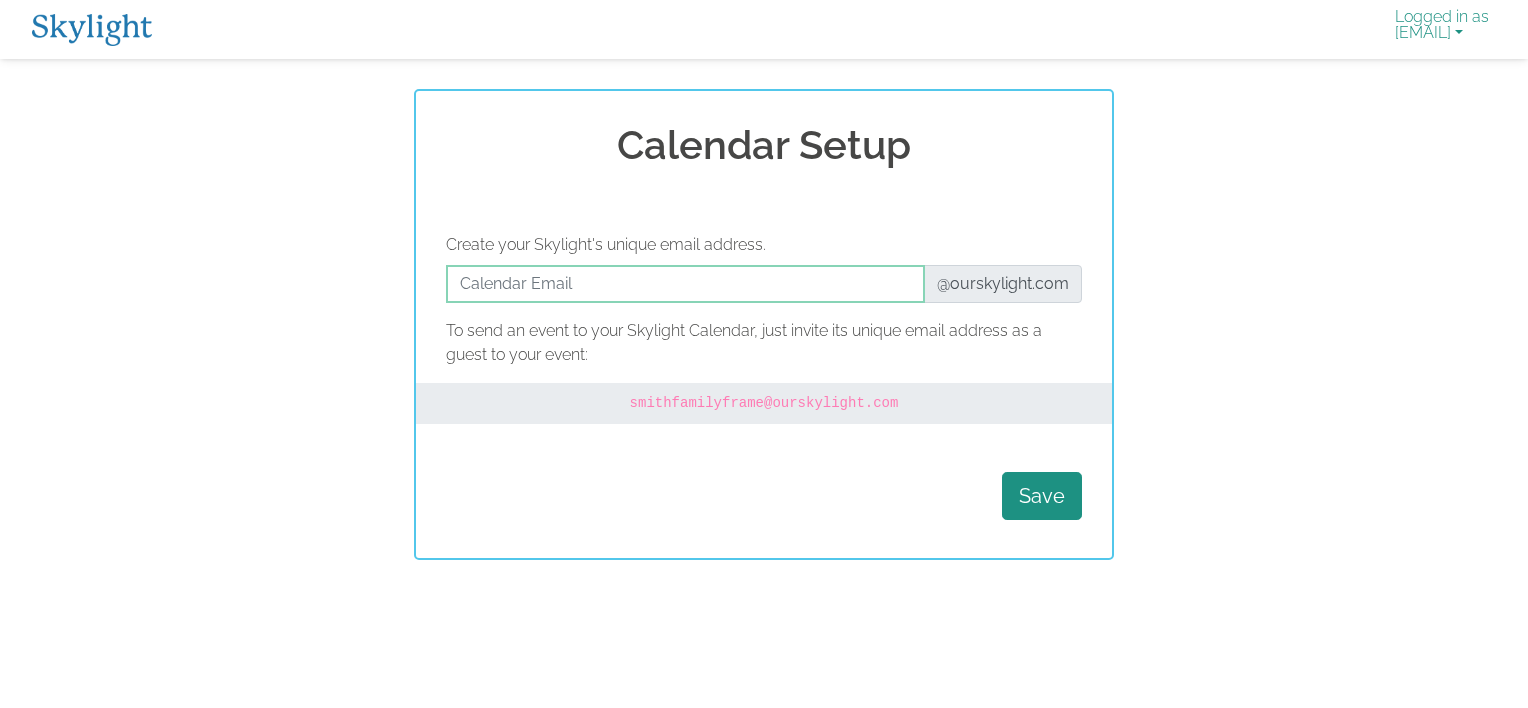 click on "Logged in as [EMAIL]" at bounding box center [1442, 29] 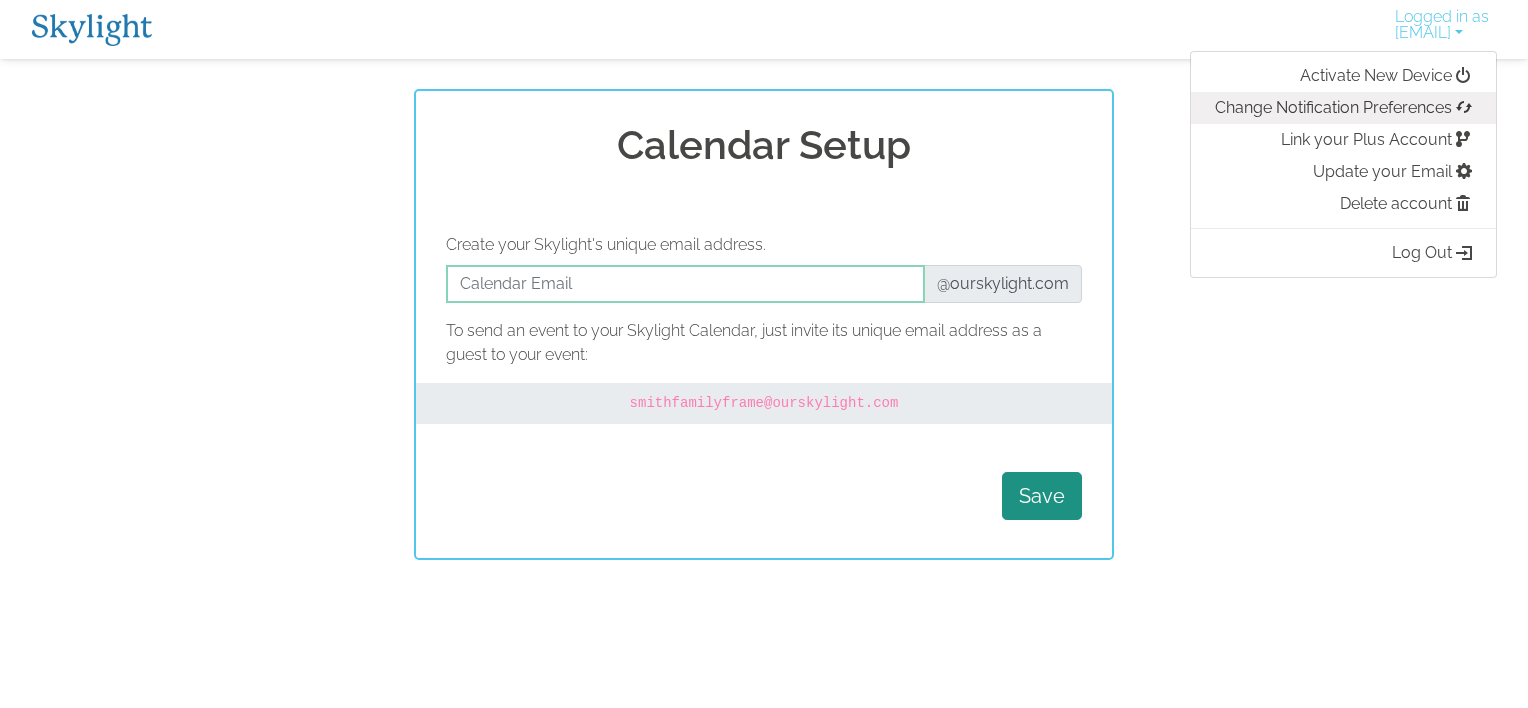 click on "Change Notification Preferences" at bounding box center [1343, 108] 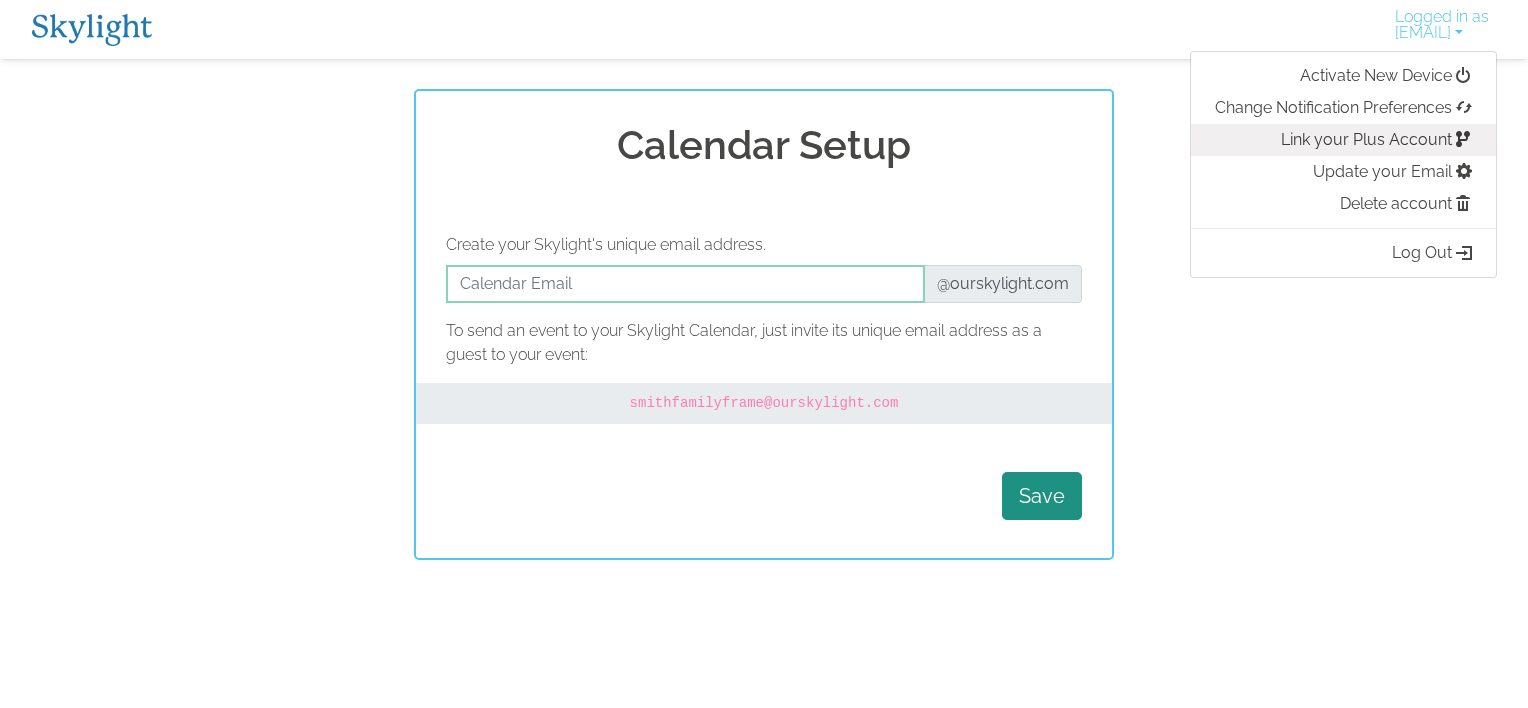 click on "Link your Plus Account" at bounding box center (1343, 140) 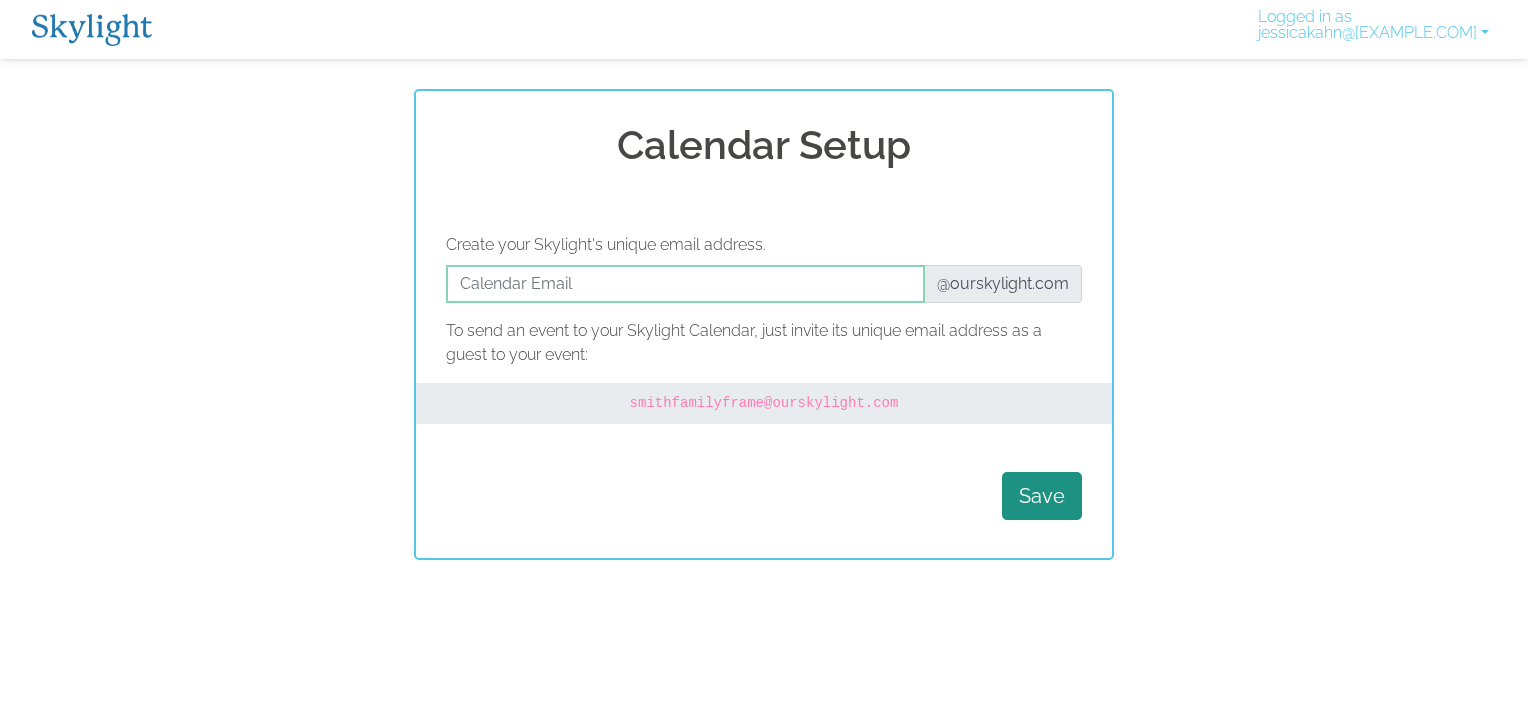 scroll, scrollTop: 0, scrollLeft: 0, axis: both 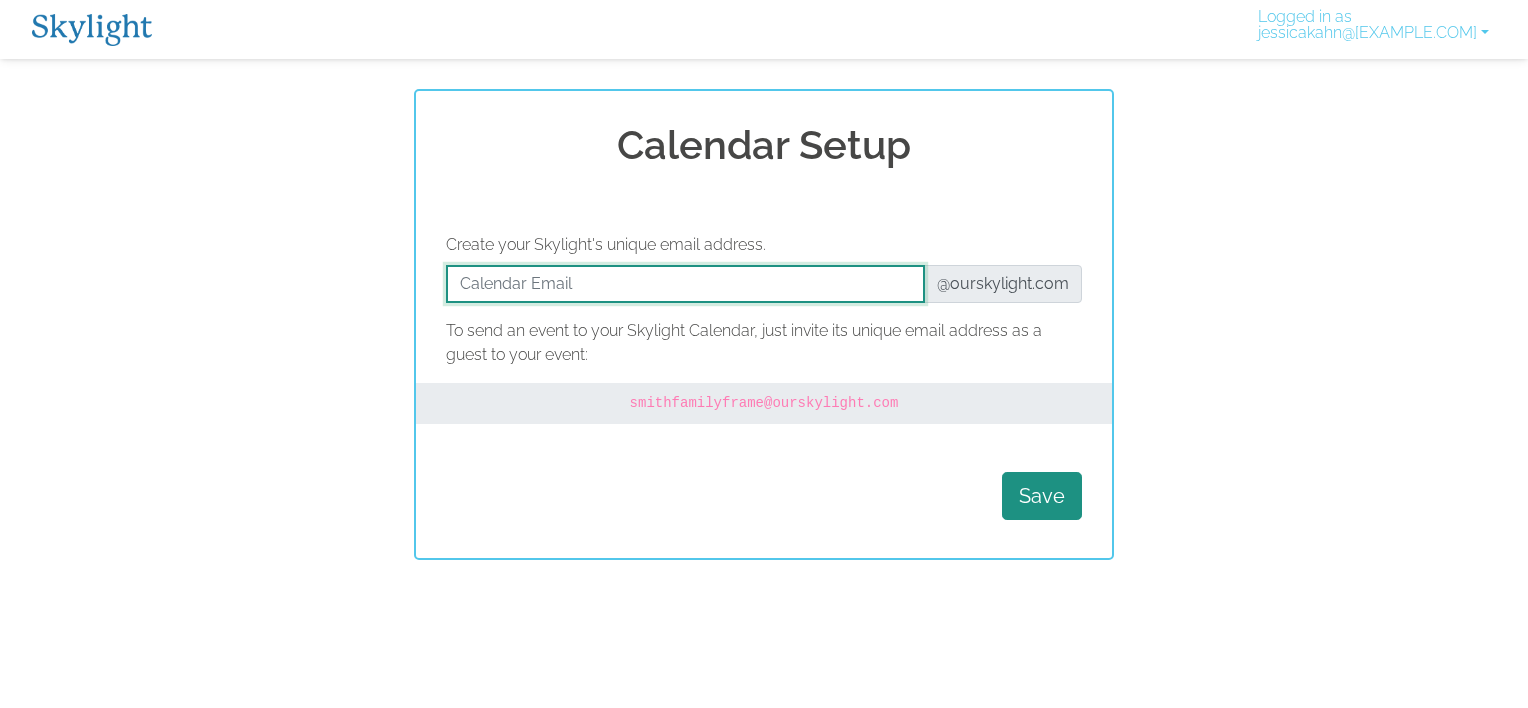 click at bounding box center (685, 284) 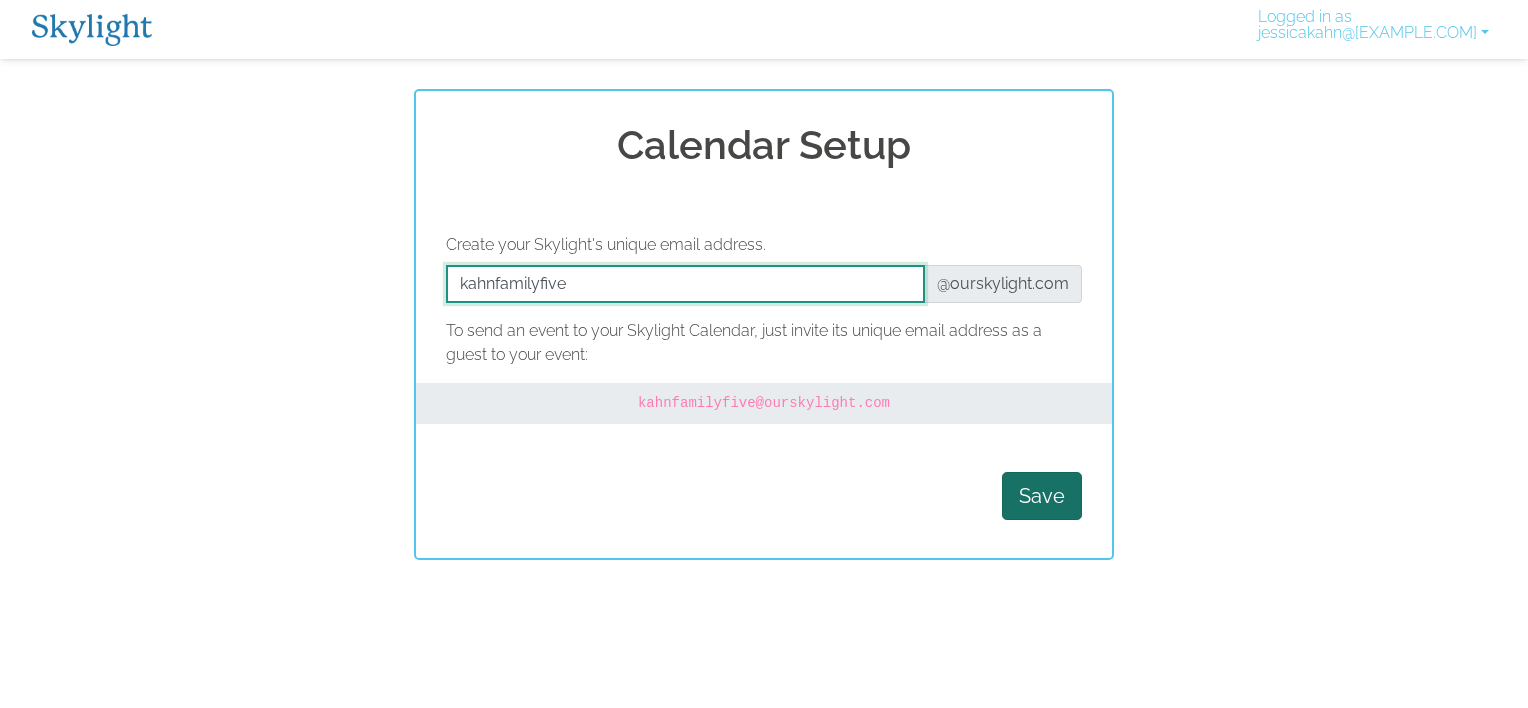 type on "kahnfamilyfive" 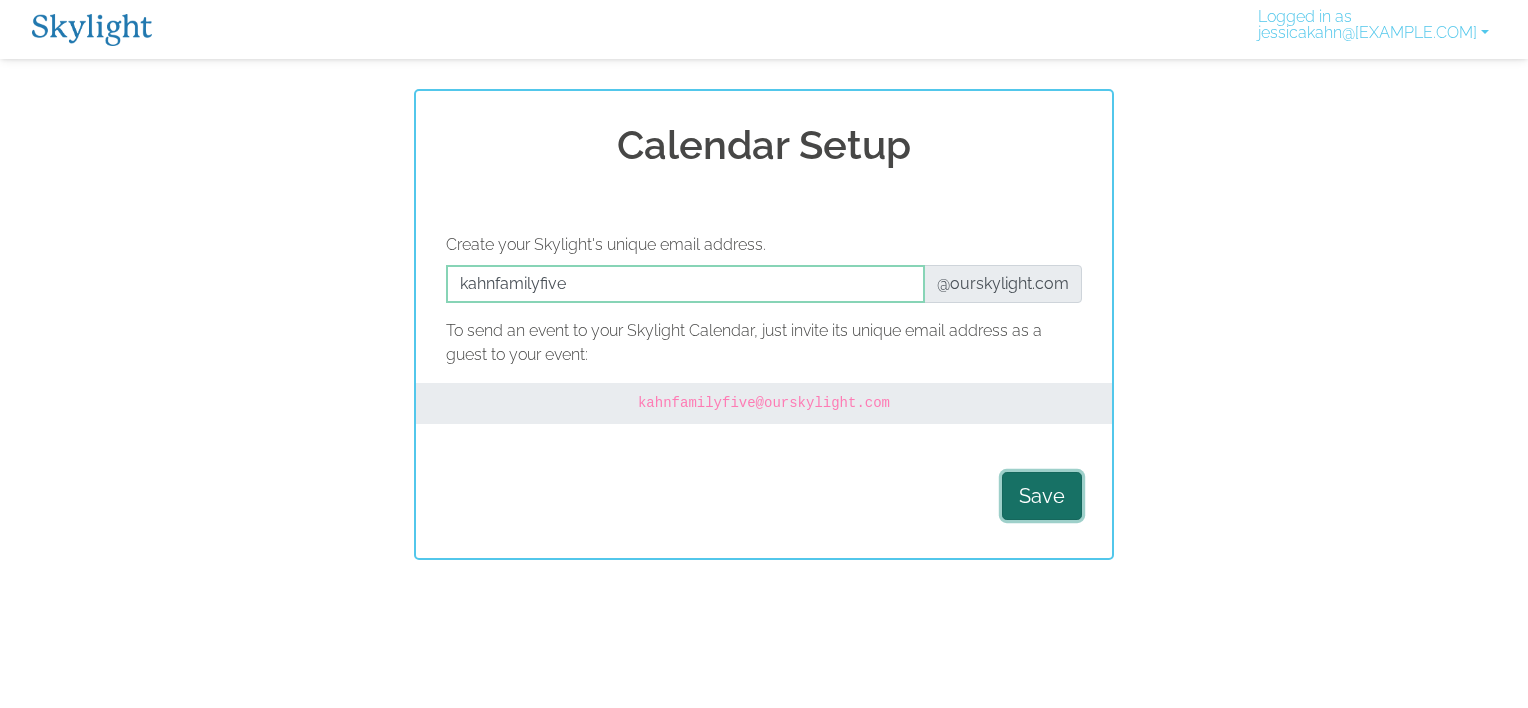 click on "Save" at bounding box center (1042, 496) 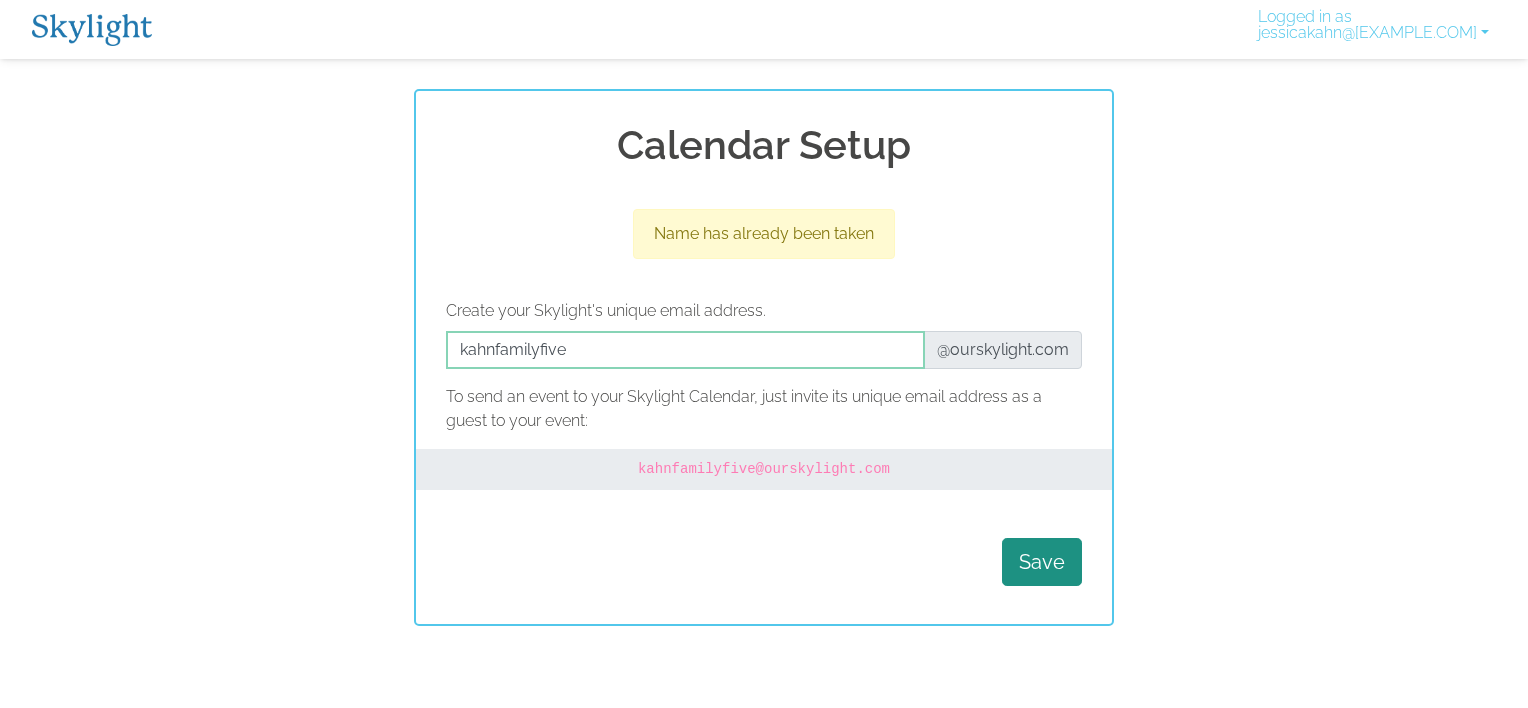 click on "@ourskylight.com" at bounding box center (1003, 350) 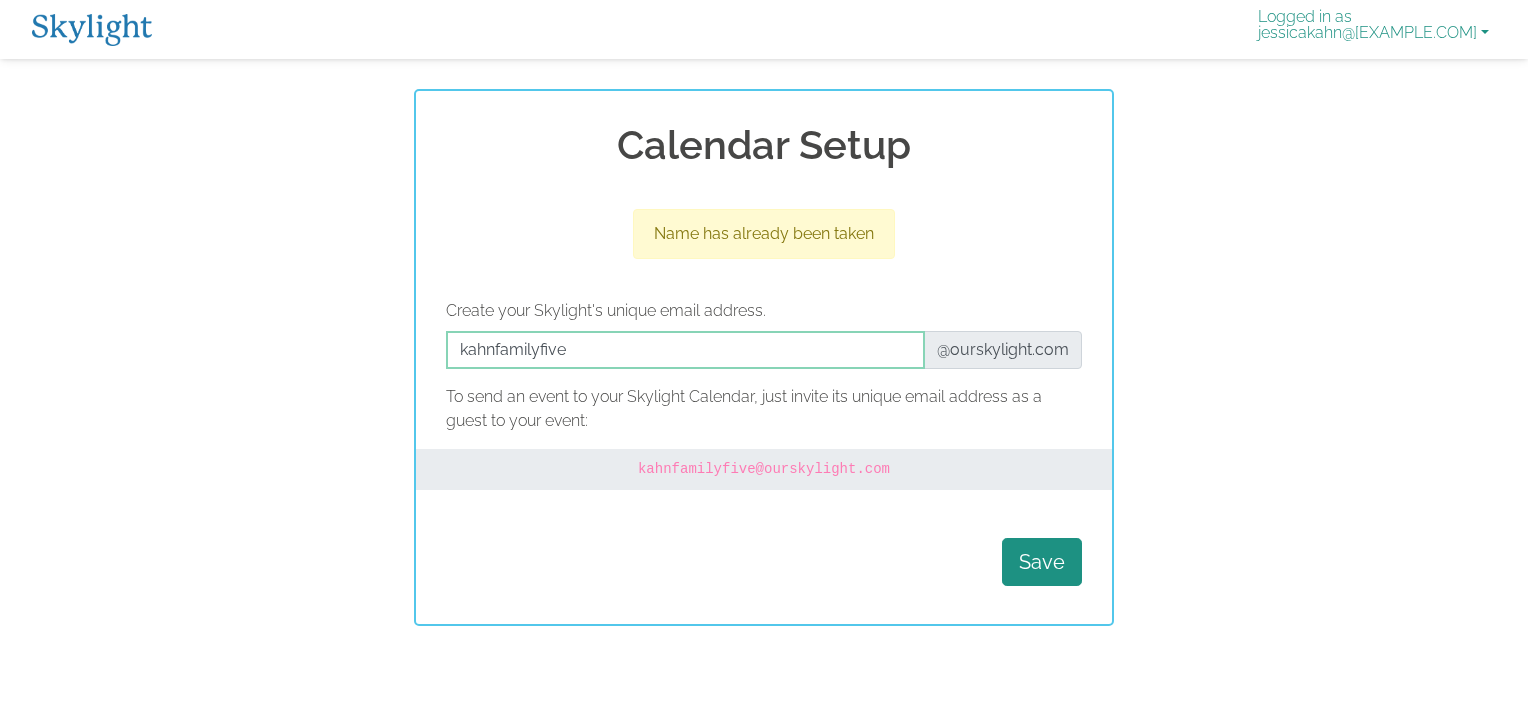 click on "Logged in as jessicakahn@sbcglobal.net" at bounding box center (1373, 29) 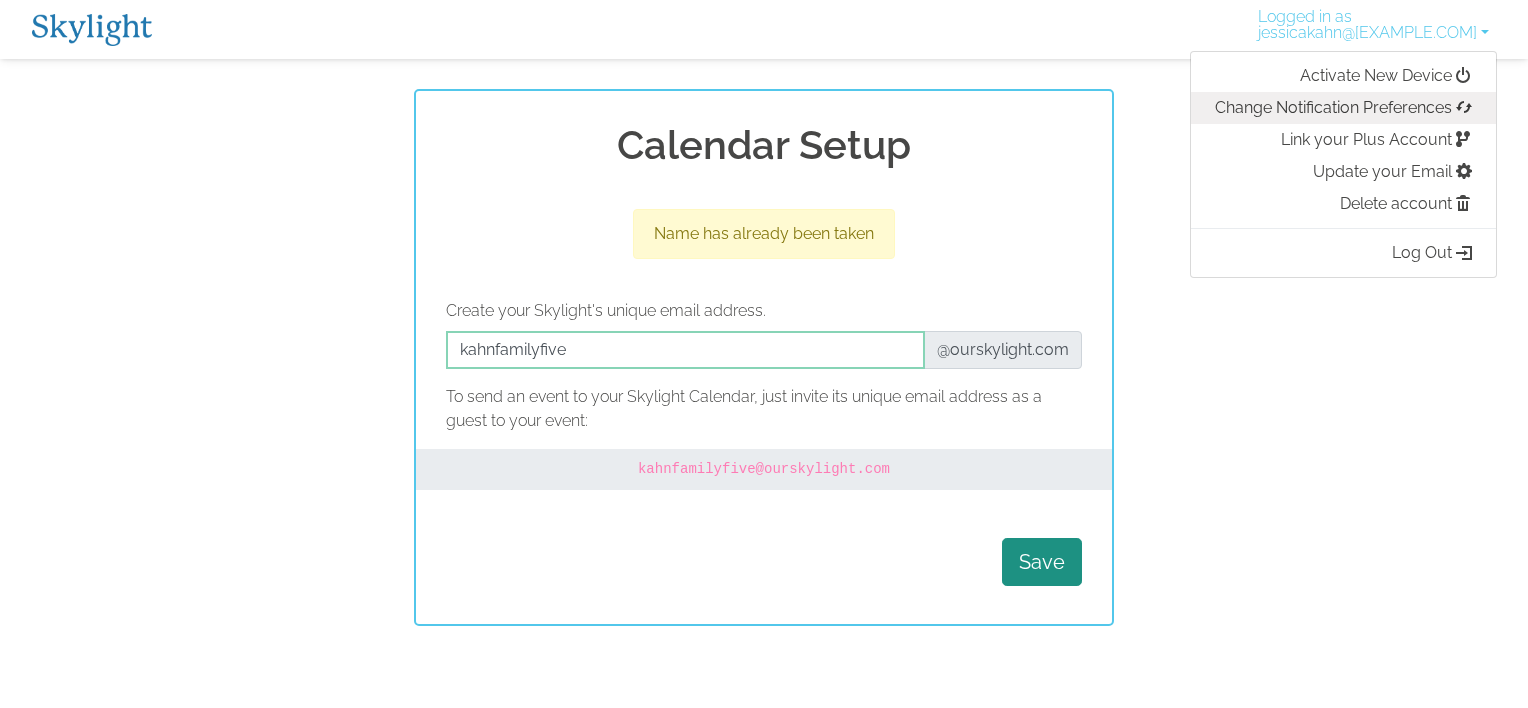 click on "Change Notification Preferences" at bounding box center (1343, 108) 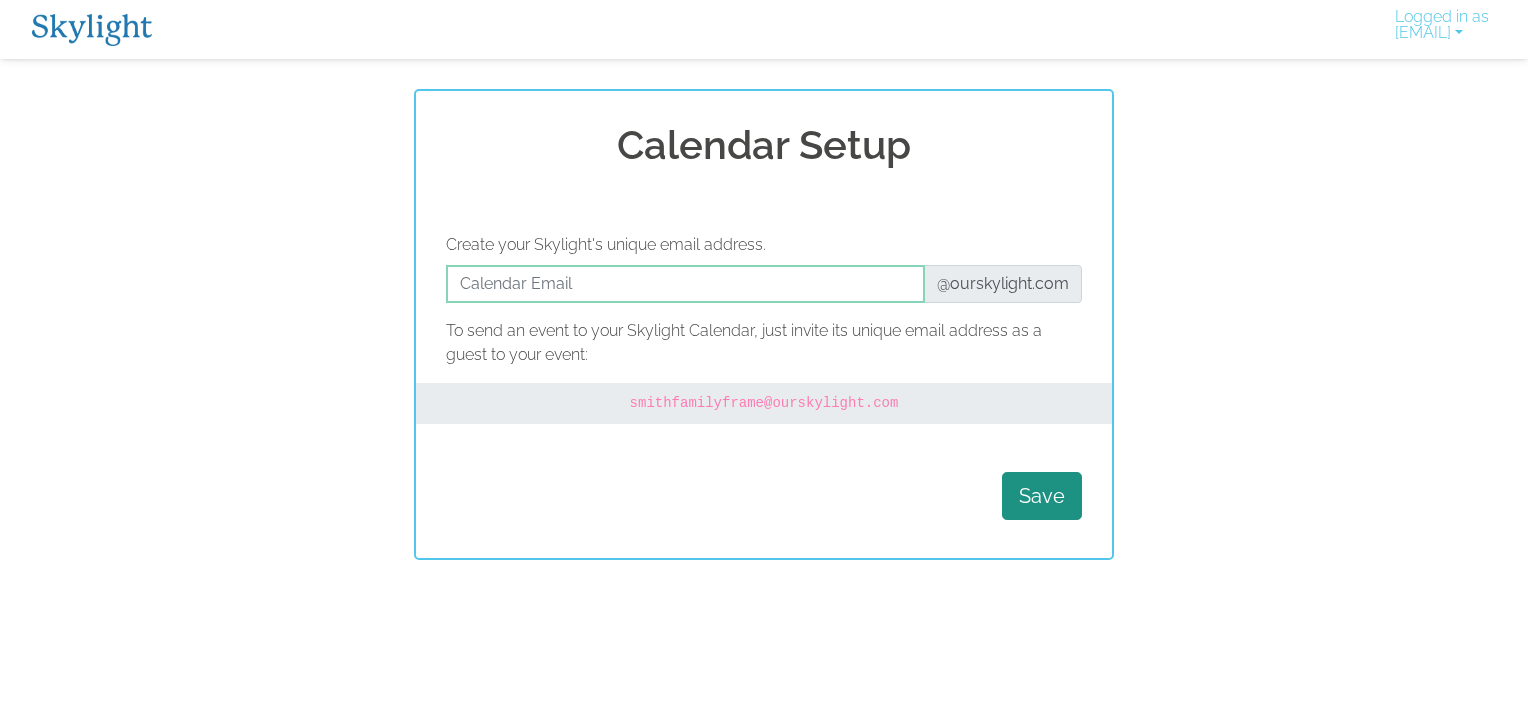 scroll, scrollTop: 0, scrollLeft: 0, axis: both 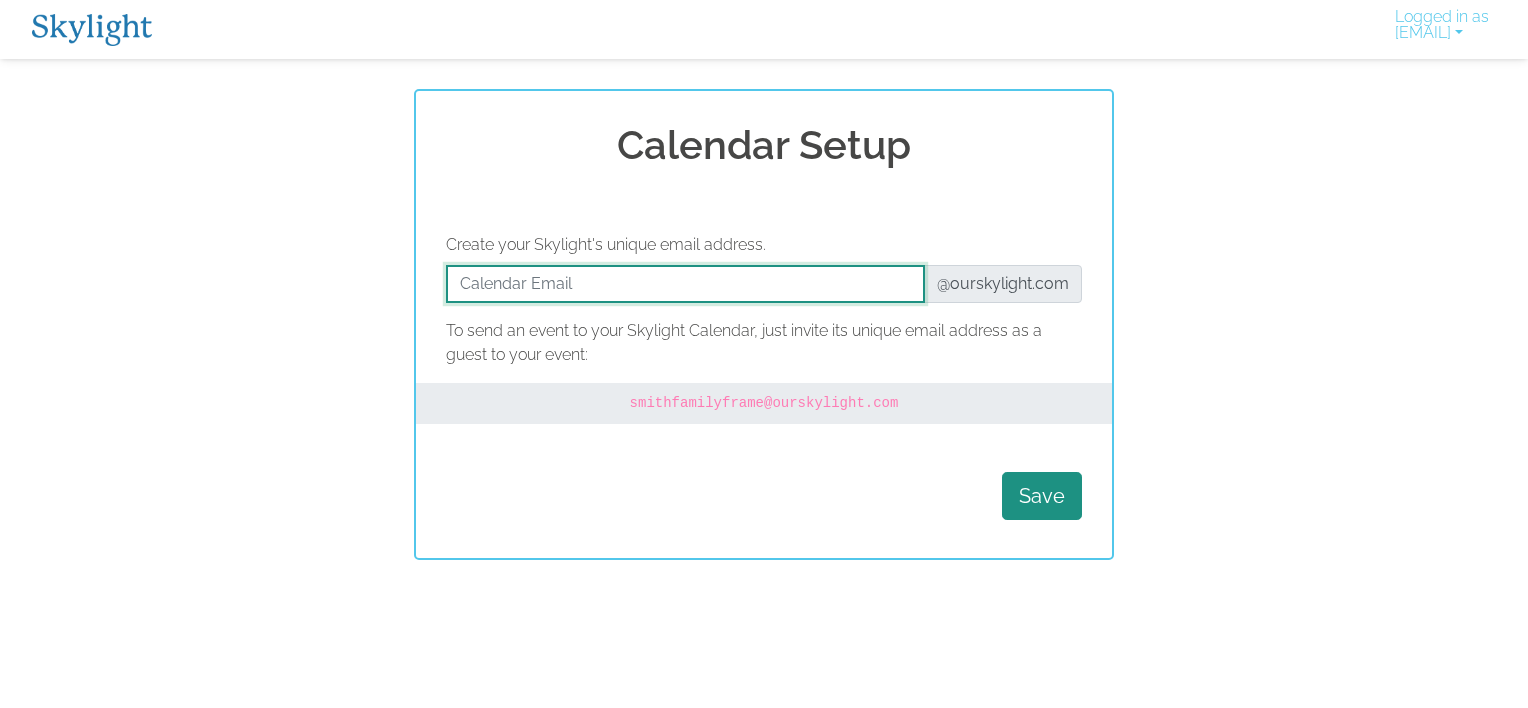 click at bounding box center (685, 284) 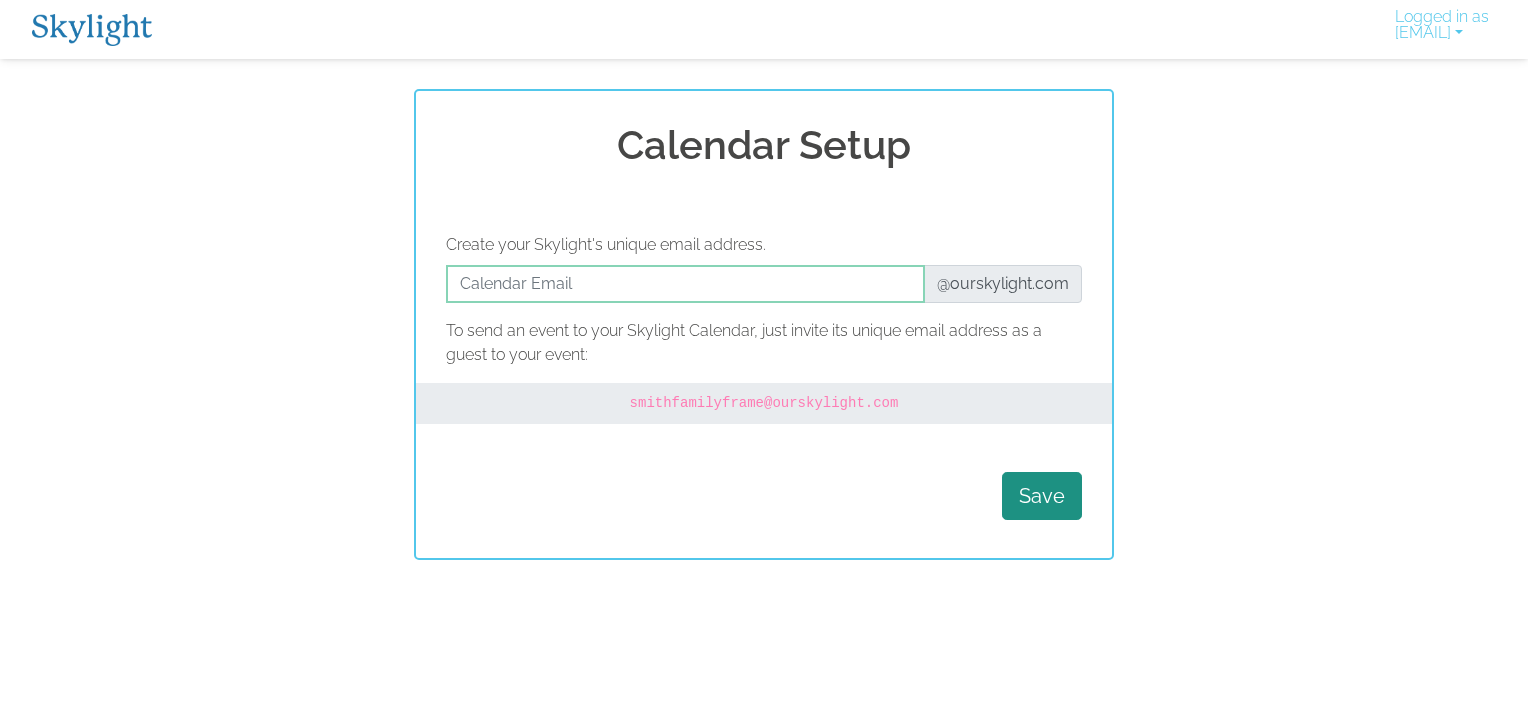 click on "@ourskylight.com" at bounding box center [1003, 284] 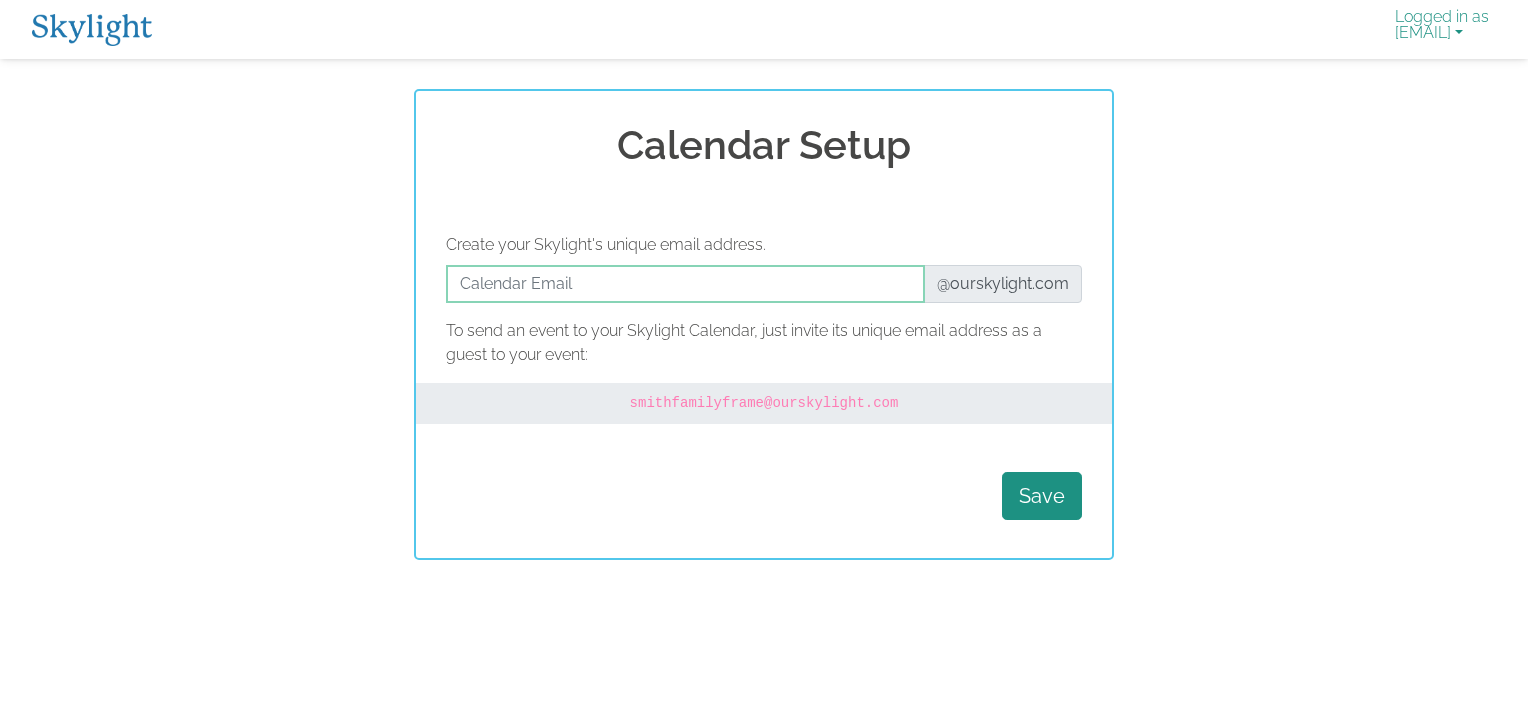 click on "Logged in as jessicakahn@[EXAMPLE.COM]" at bounding box center (1442, 29) 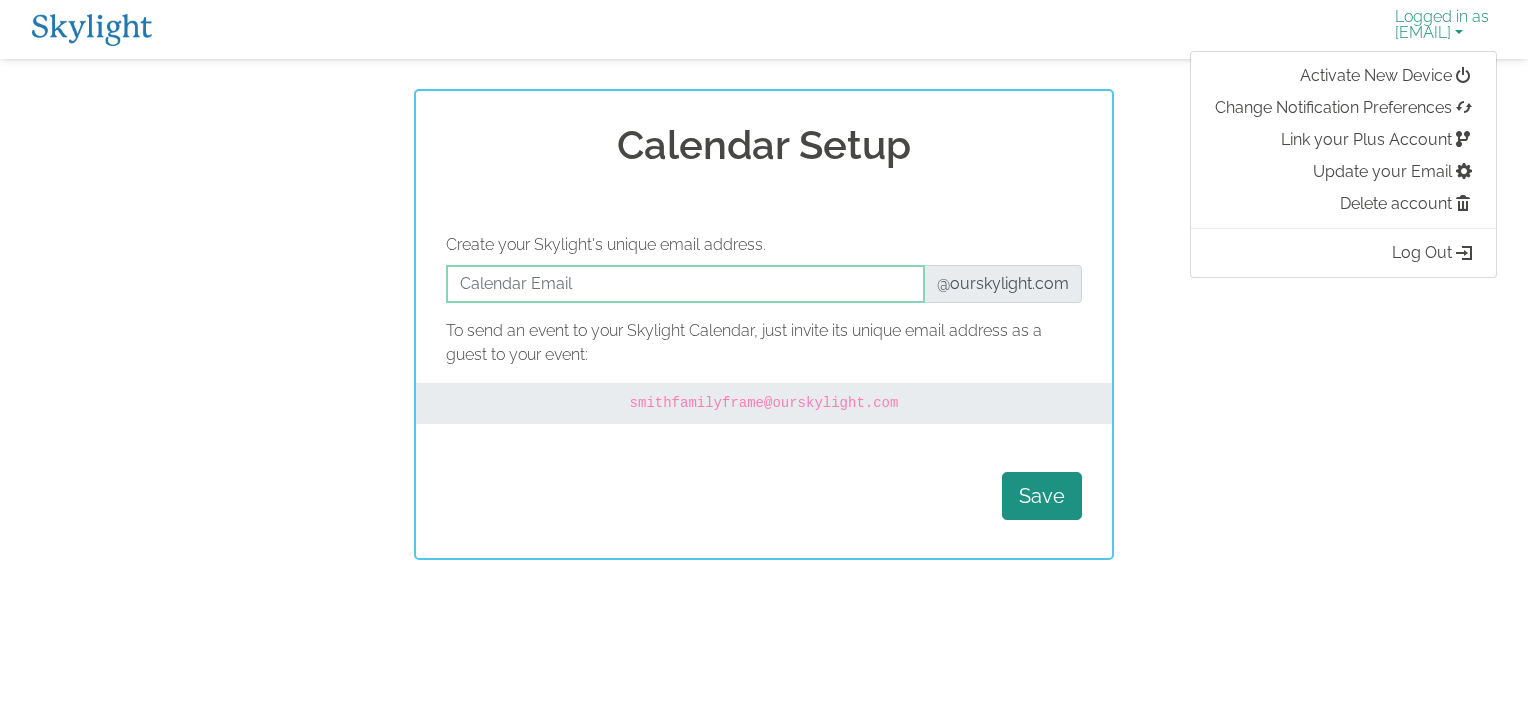 click on "Logged in as jessicakahn@[EXAMPLE.COM]" at bounding box center [1442, 29] 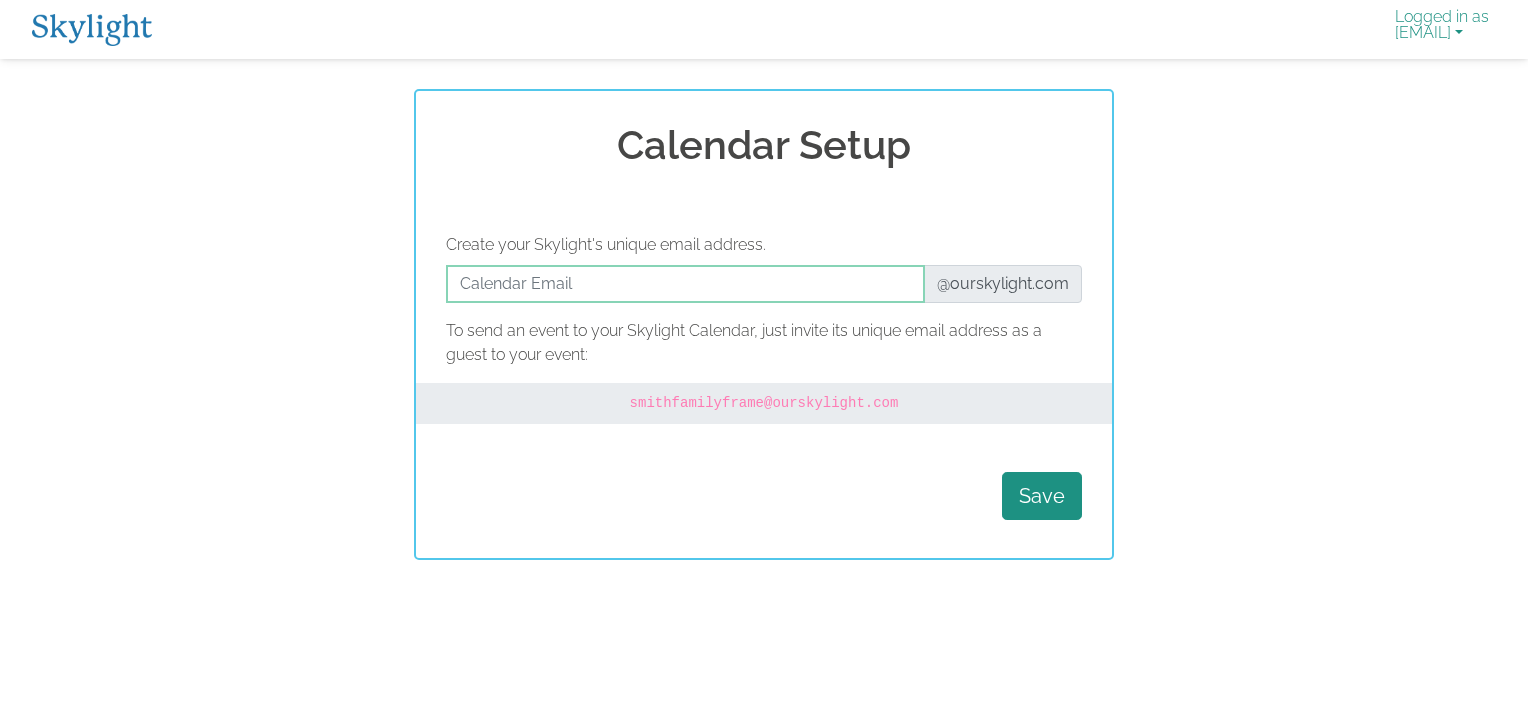 click on "Logged in as jessicakahn@sbcglobal.net" at bounding box center (1442, 29) 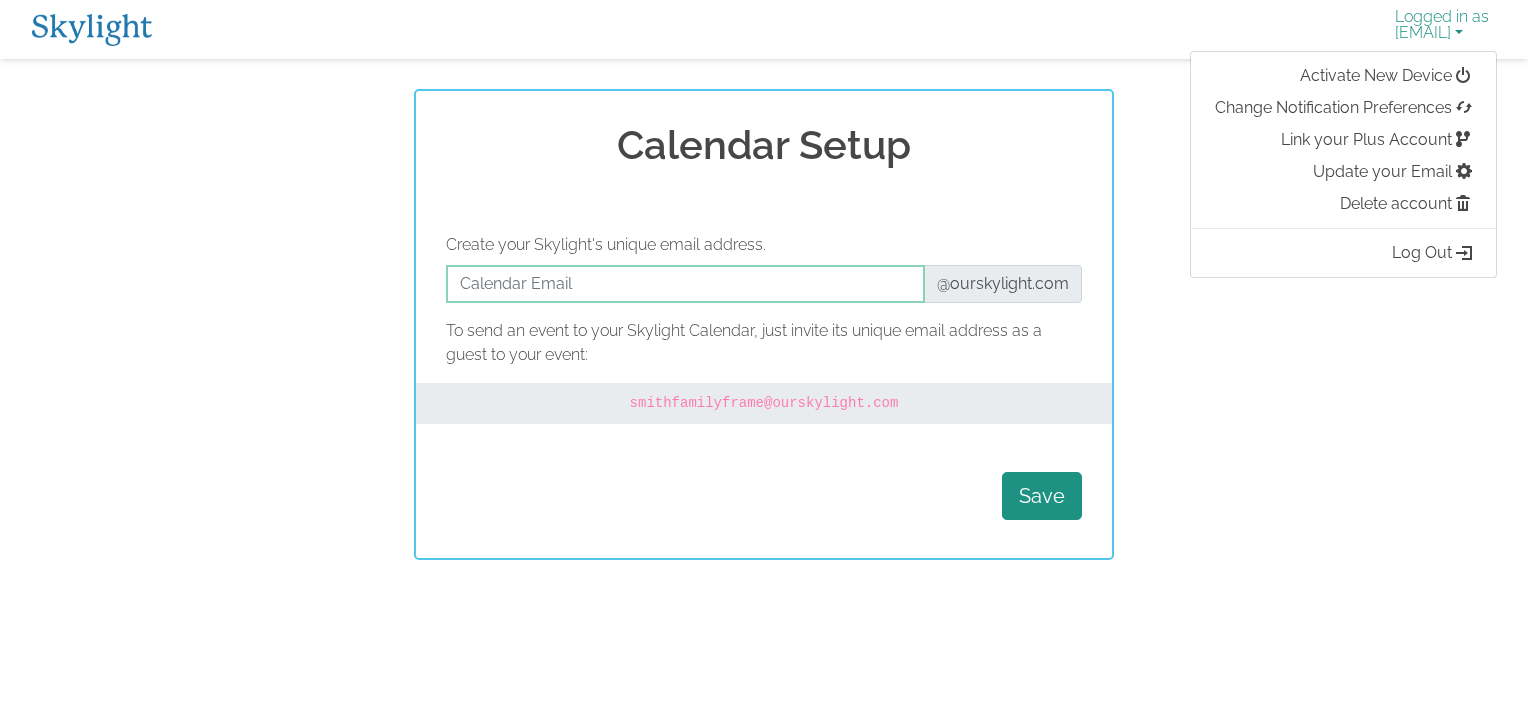 click on "Logged in as jessicakahn@sbcglobal.net" at bounding box center [1442, 29] 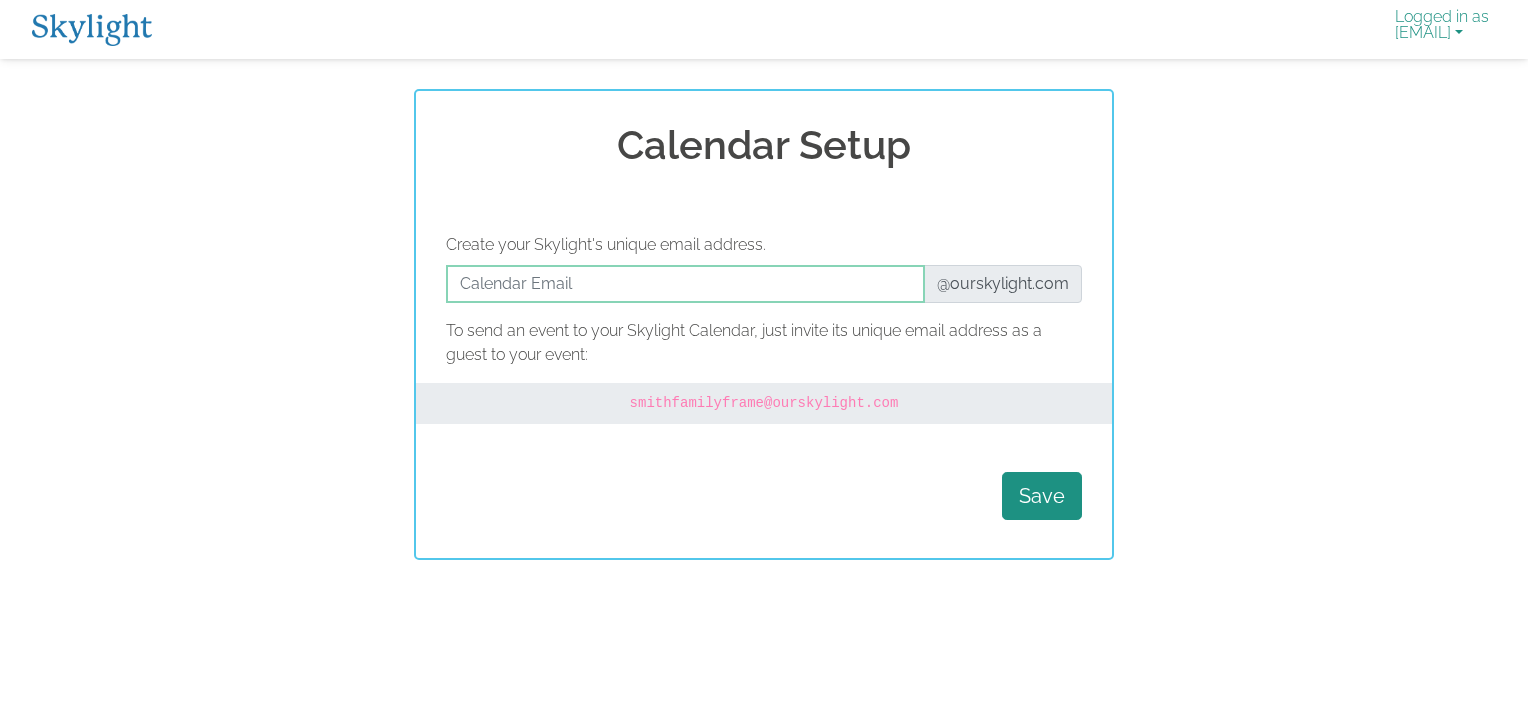 click on "Logged in as jessicakahn@sbcglobal.net" at bounding box center (1442, 29) 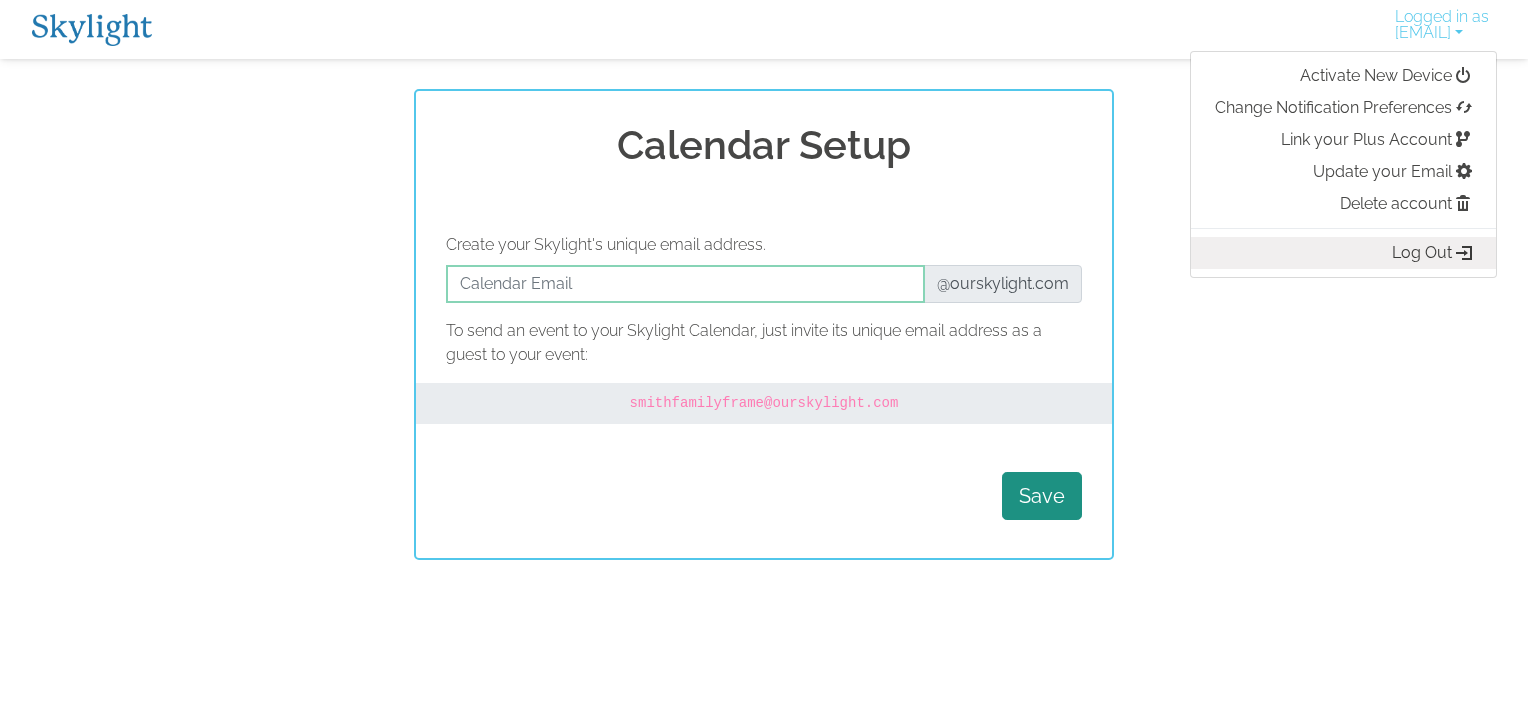click on "Log Out" at bounding box center (1343, 253) 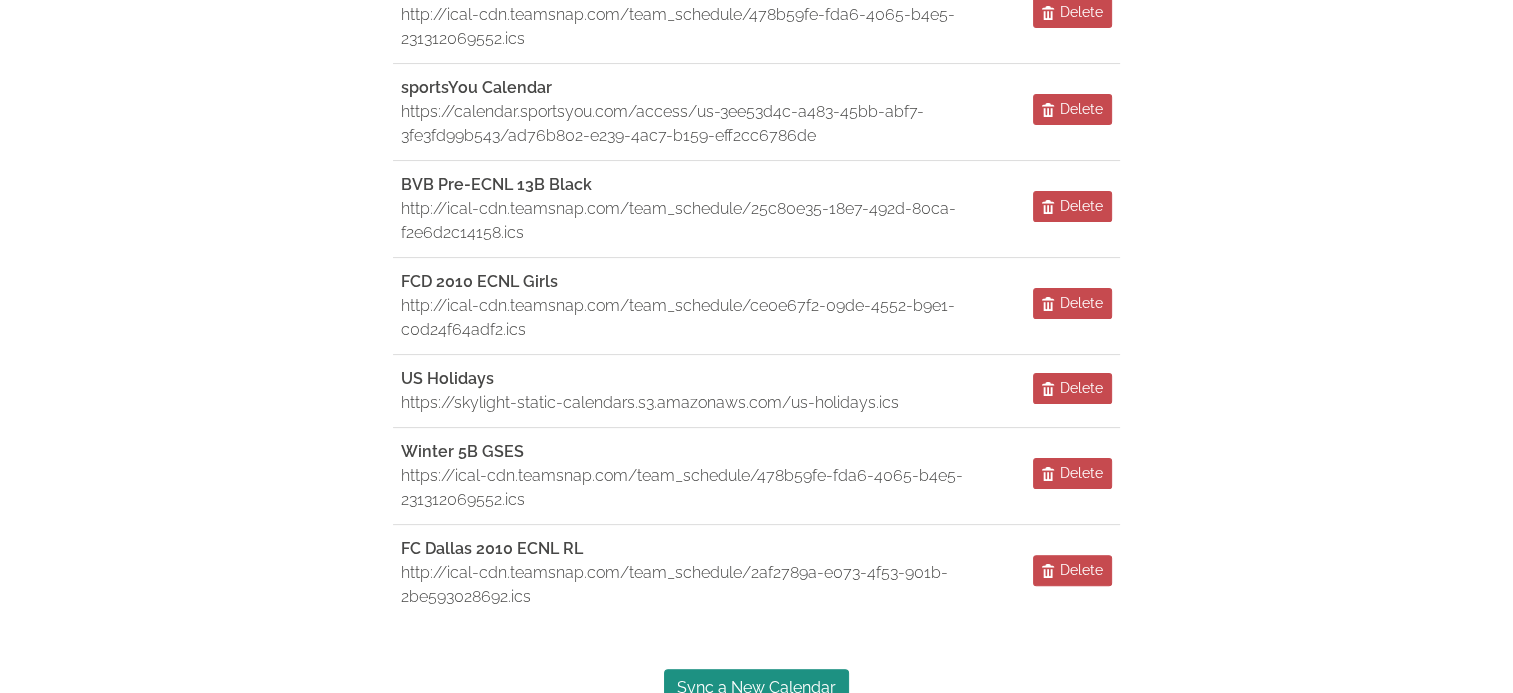 scroll, scrollTop: 437, scrollLeft: 0, axis: vertical 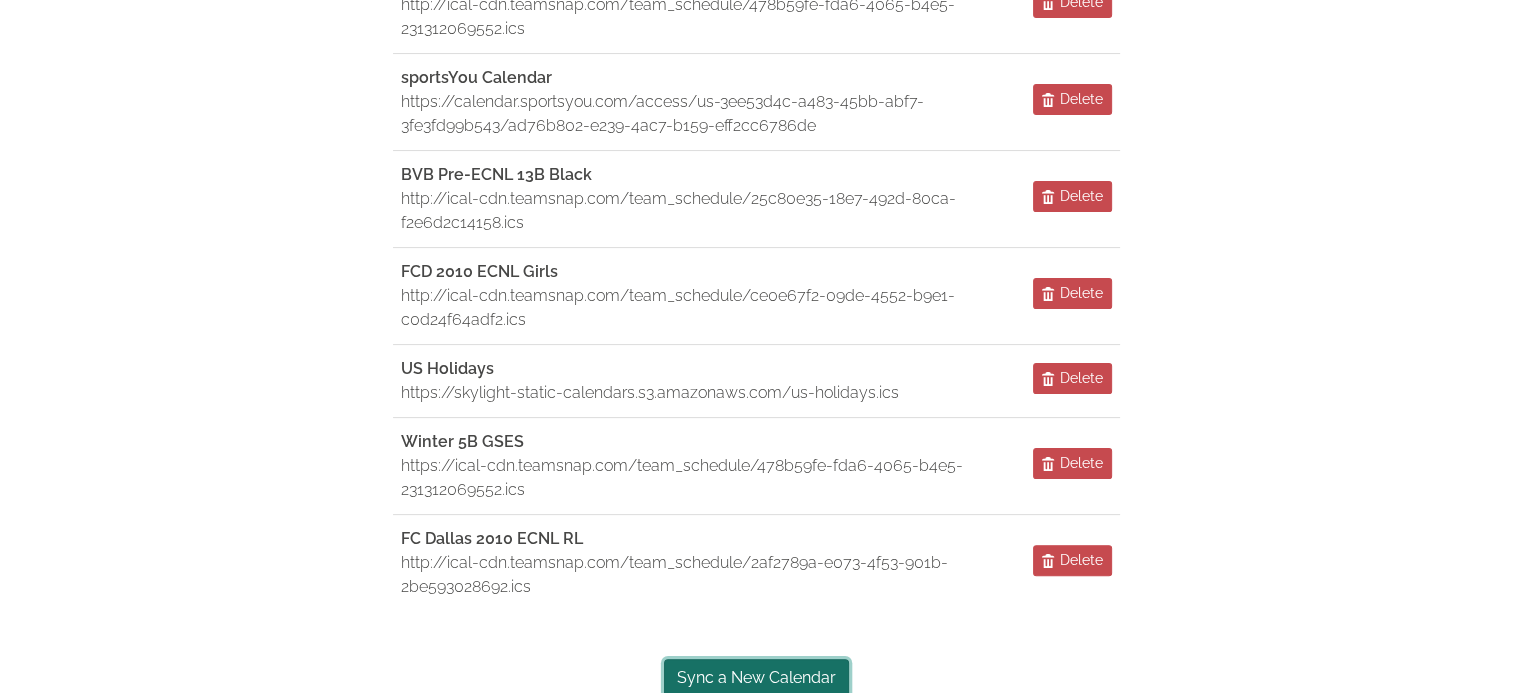 click on "Sync a New Calendar" at bounding box center [756, 678] 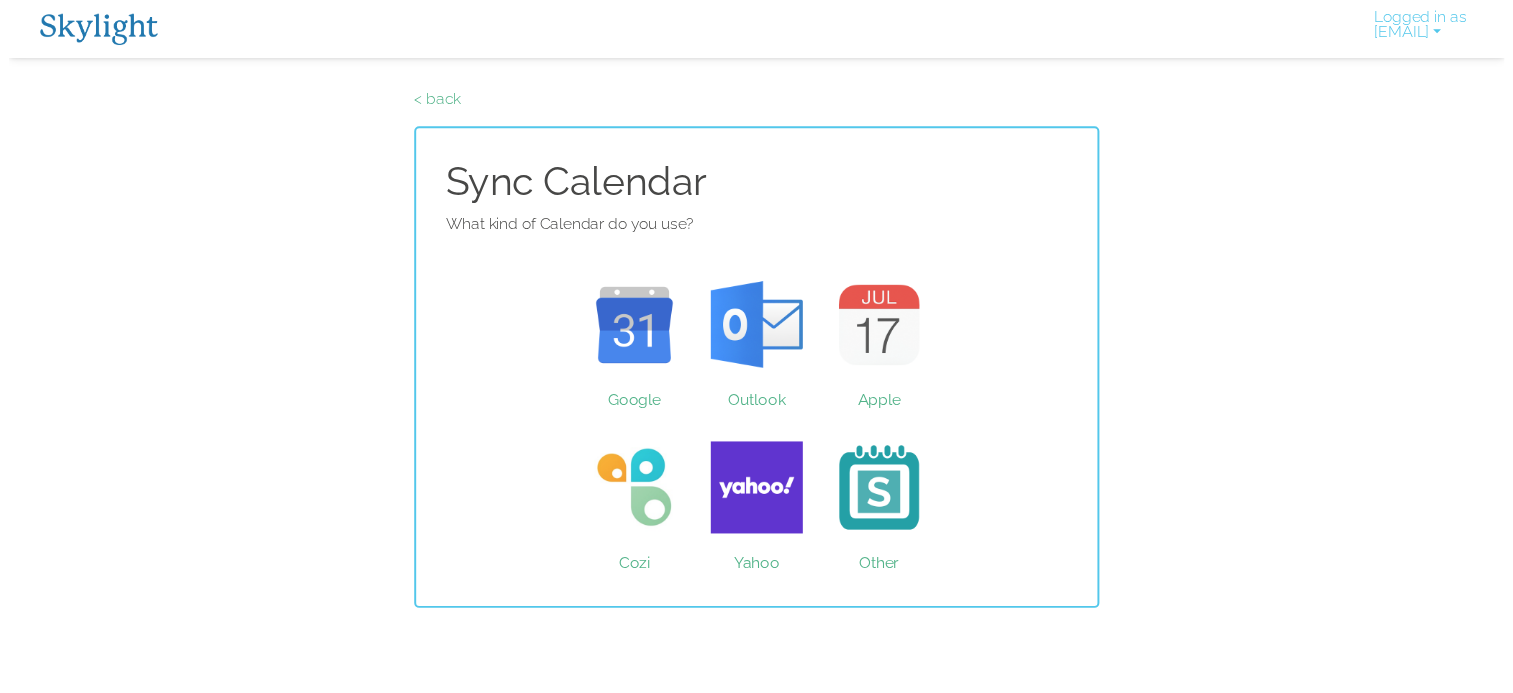 scroll, scrollTop: 0, scrollLeft: 0, axis: both 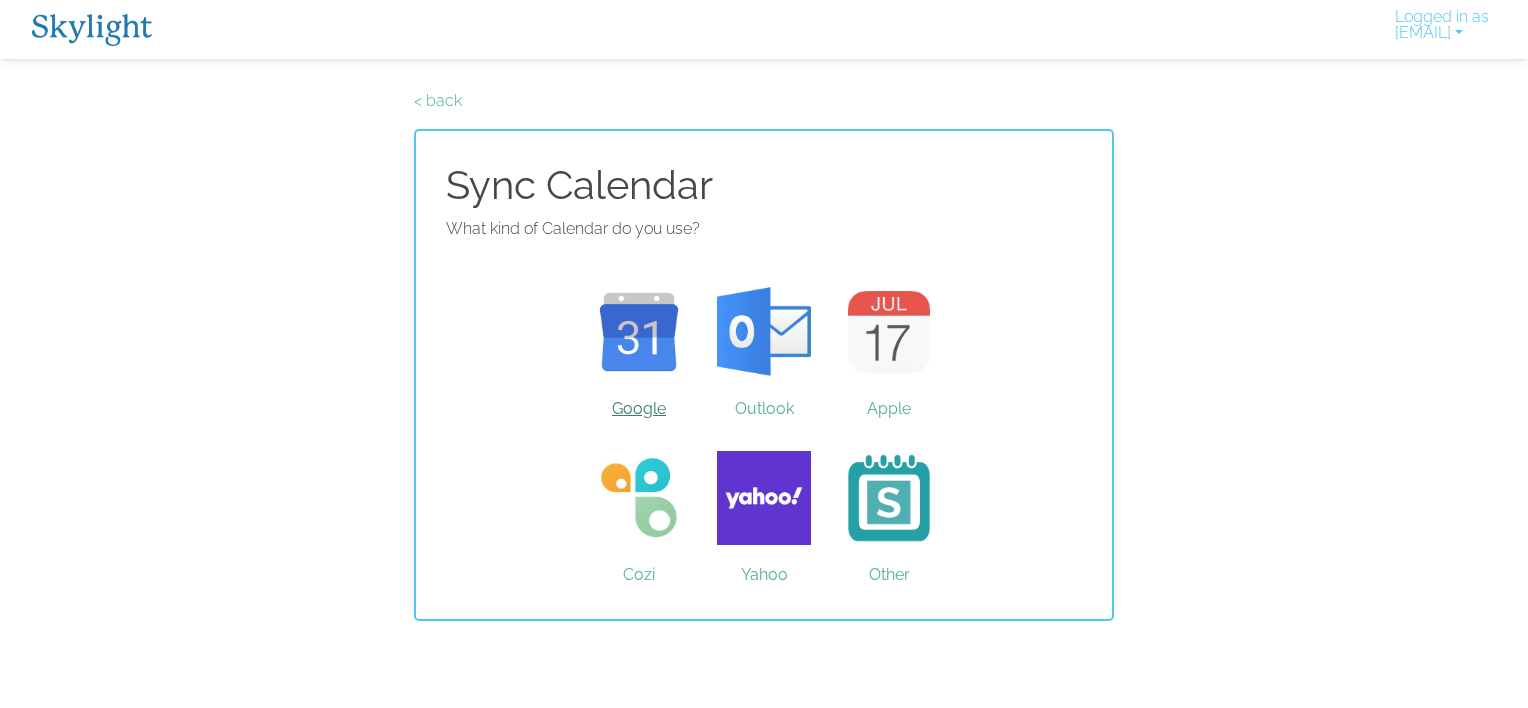click on "Google" at bounding box center [639, 332] 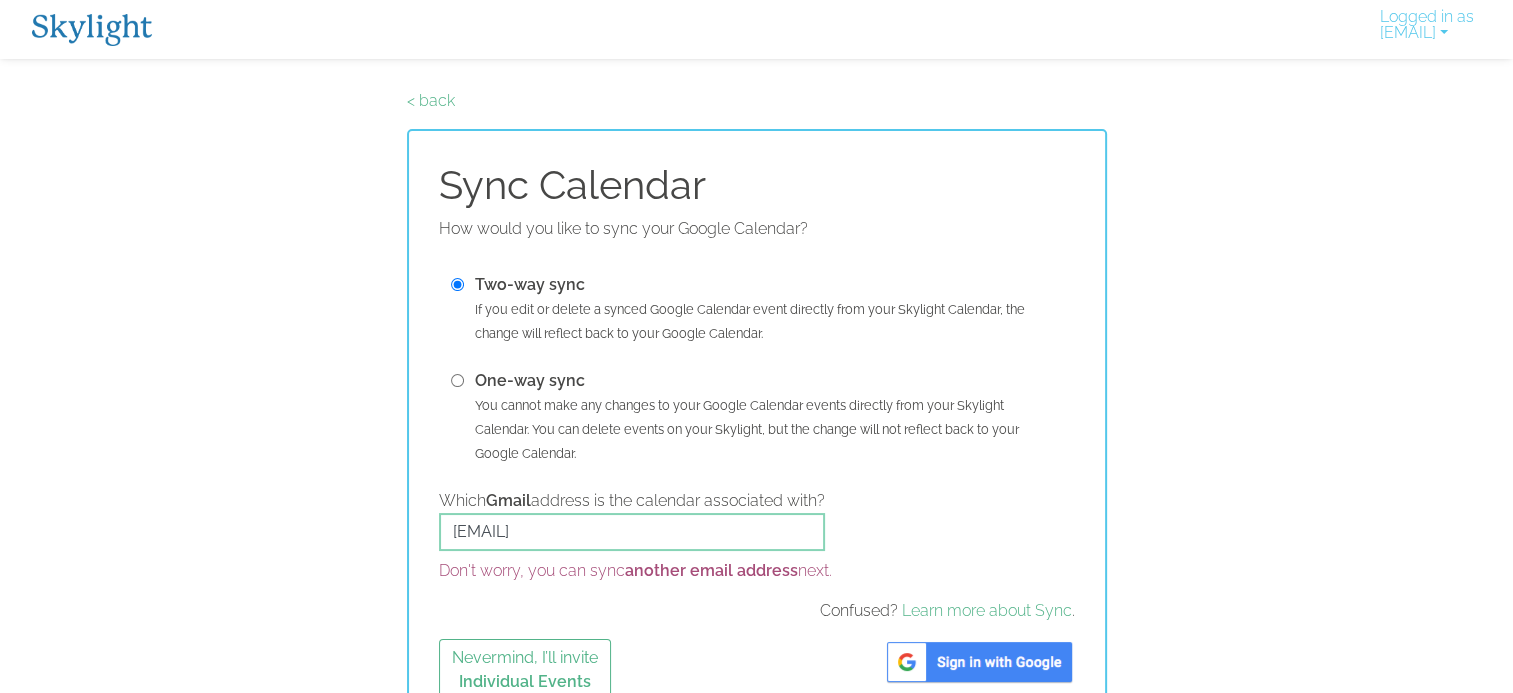 click at bounding box center (457, 380) 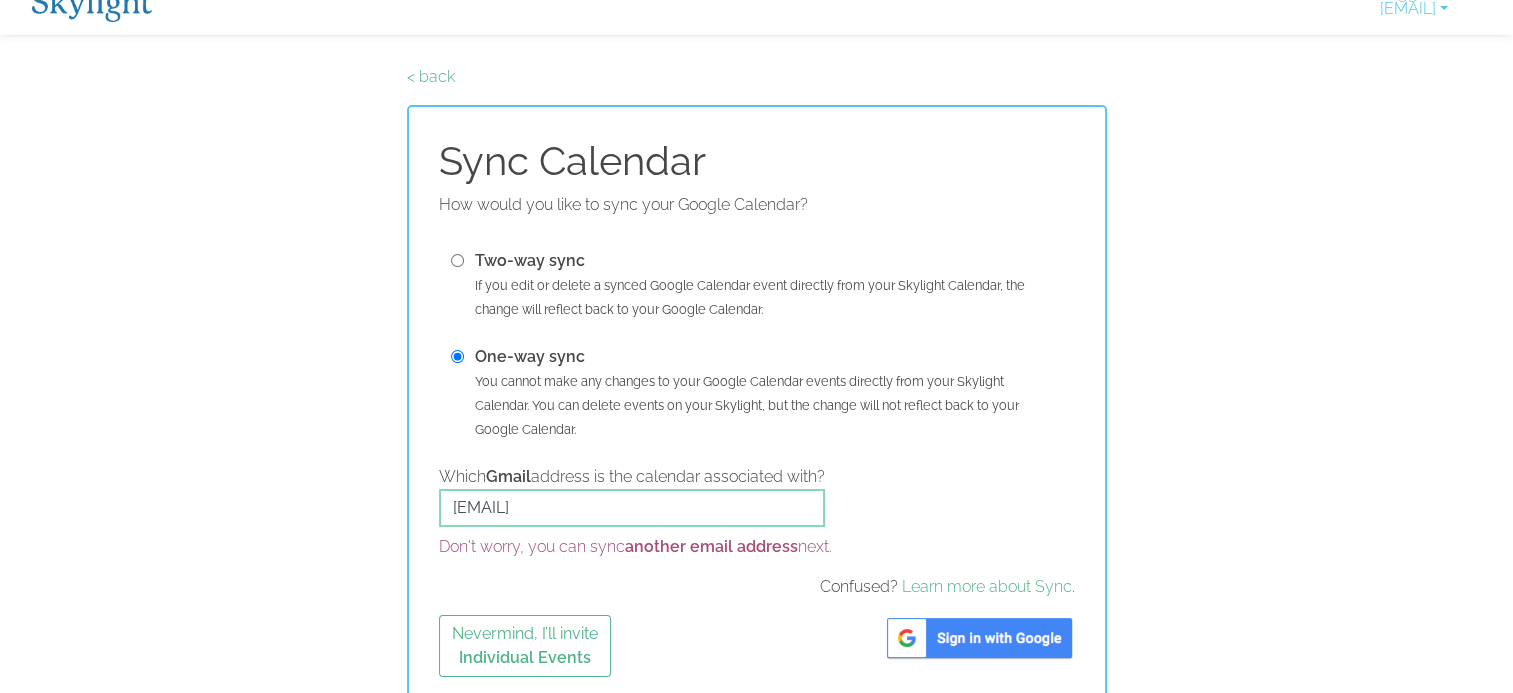 scroll, scrollTop: 38, scrollLeft: 0, axis: vertical 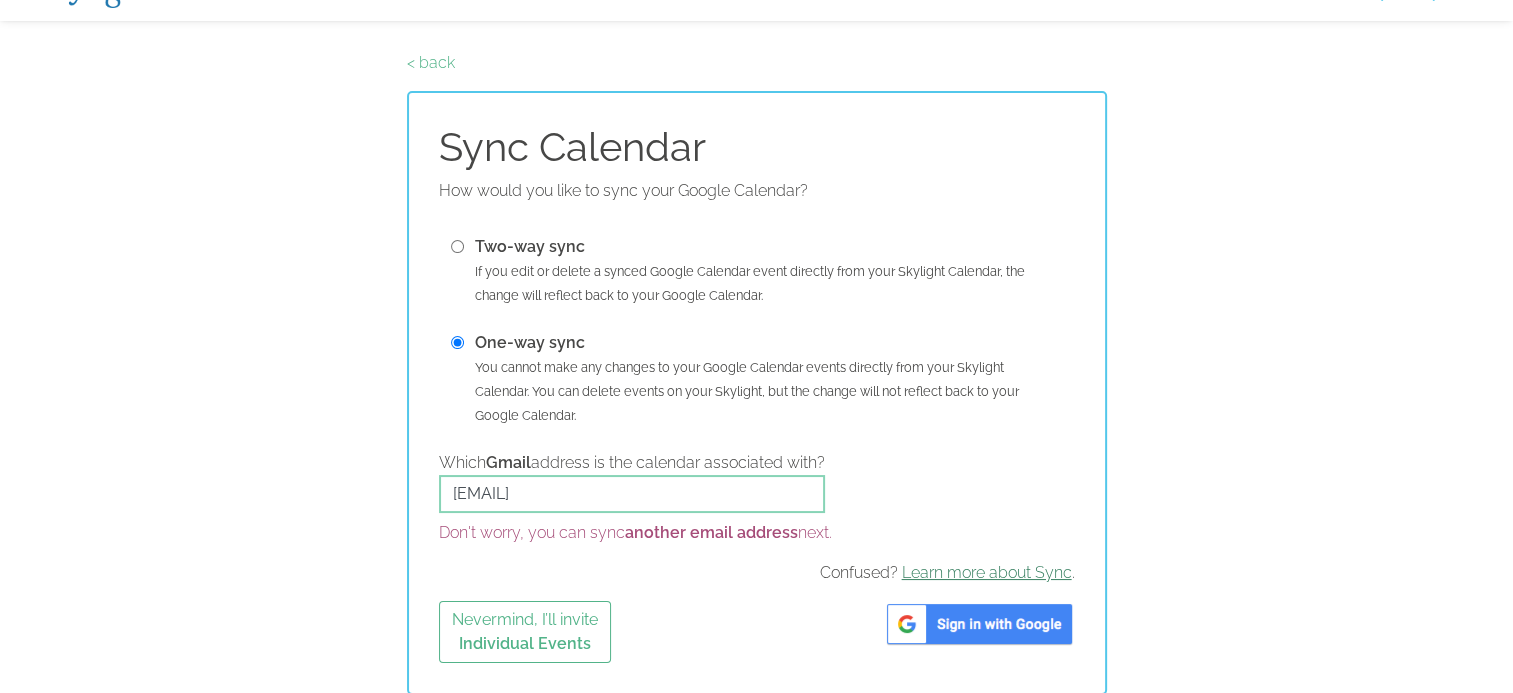 click on "Learn more about Sync" at bounding box center (987, 572) 